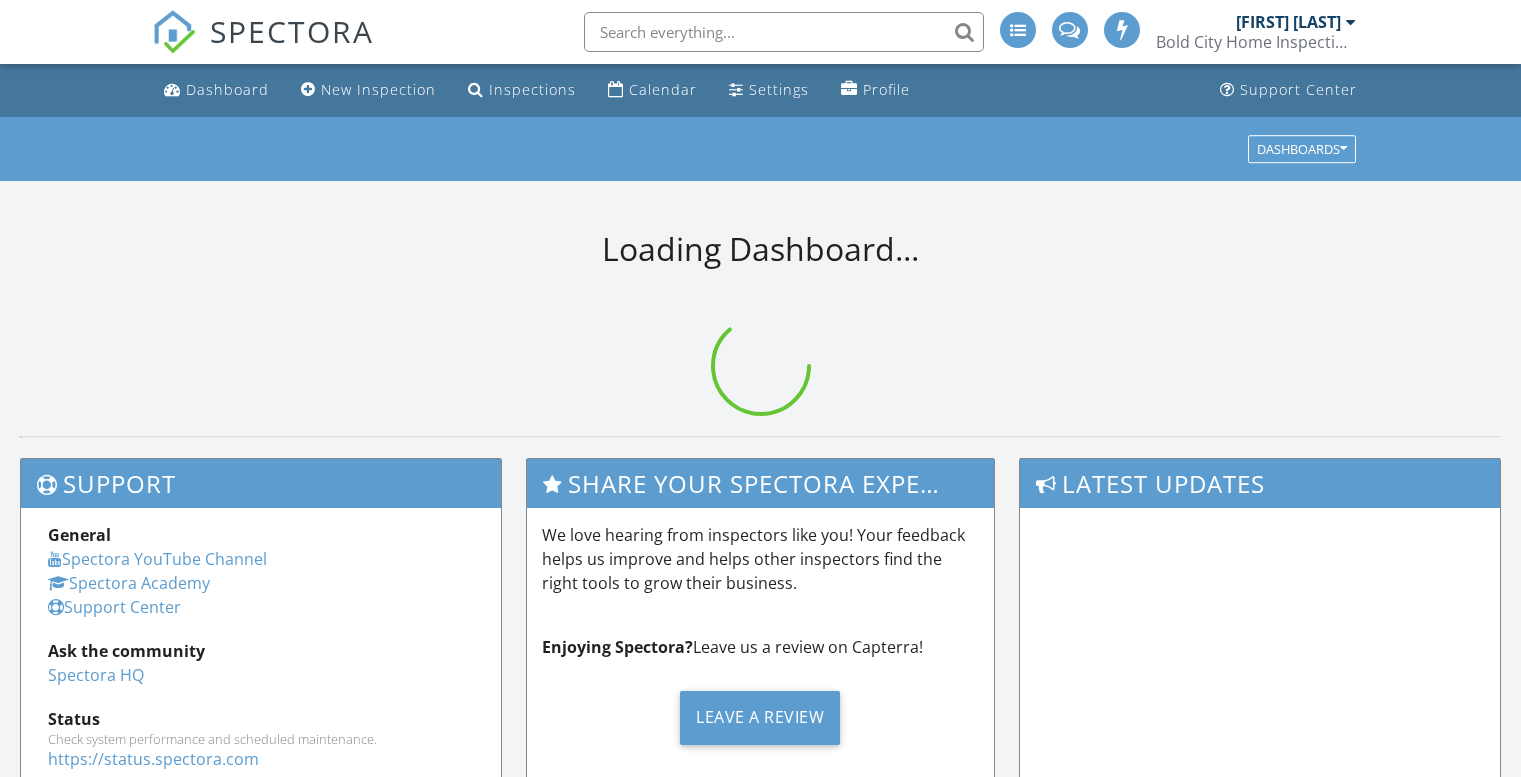 scroll, scrollTop: 0, scrollLeft: 0, axis: both 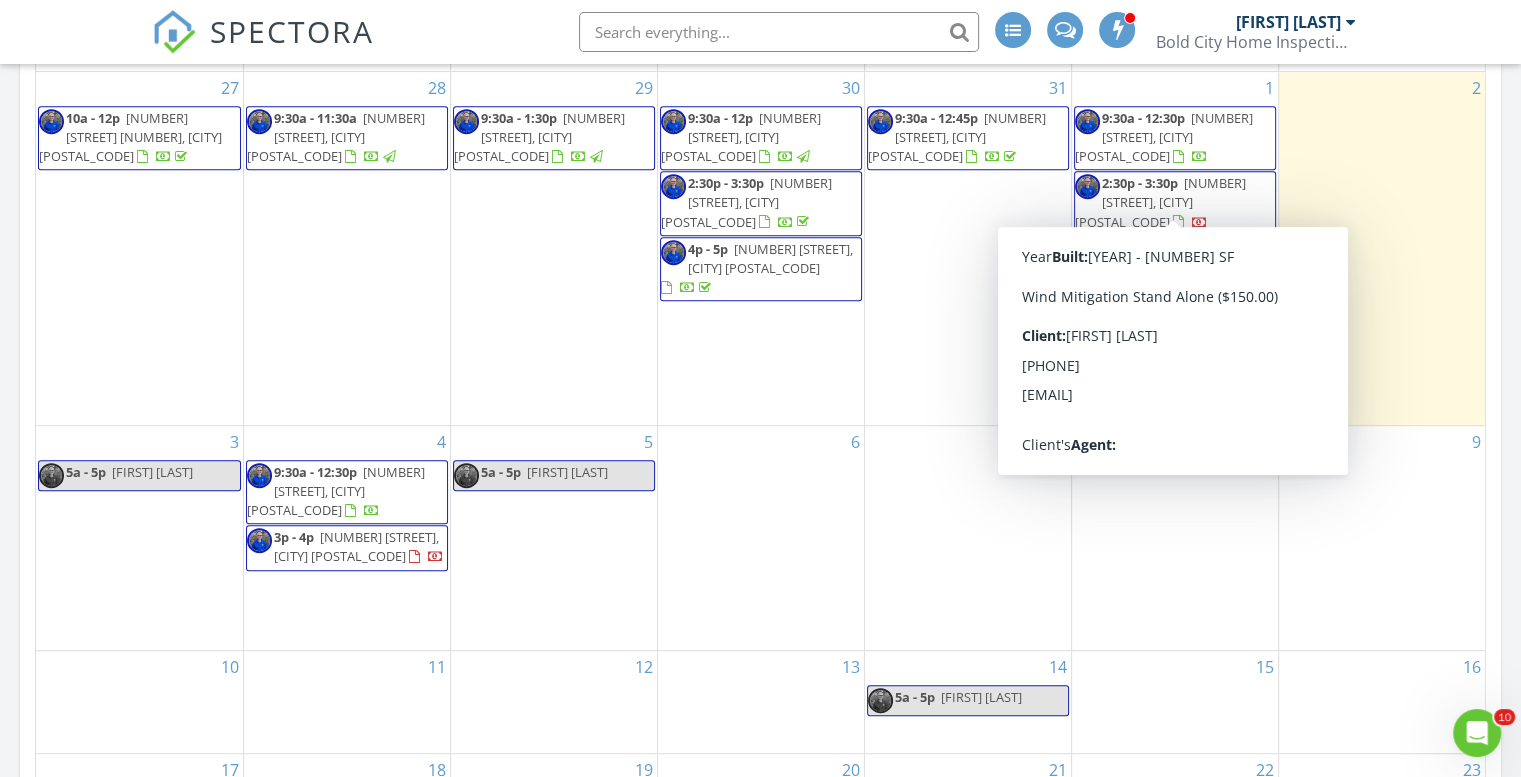 click on "1276 N 12th St, Jacksonville Beach 32250" at bounding box center (1160, 202) 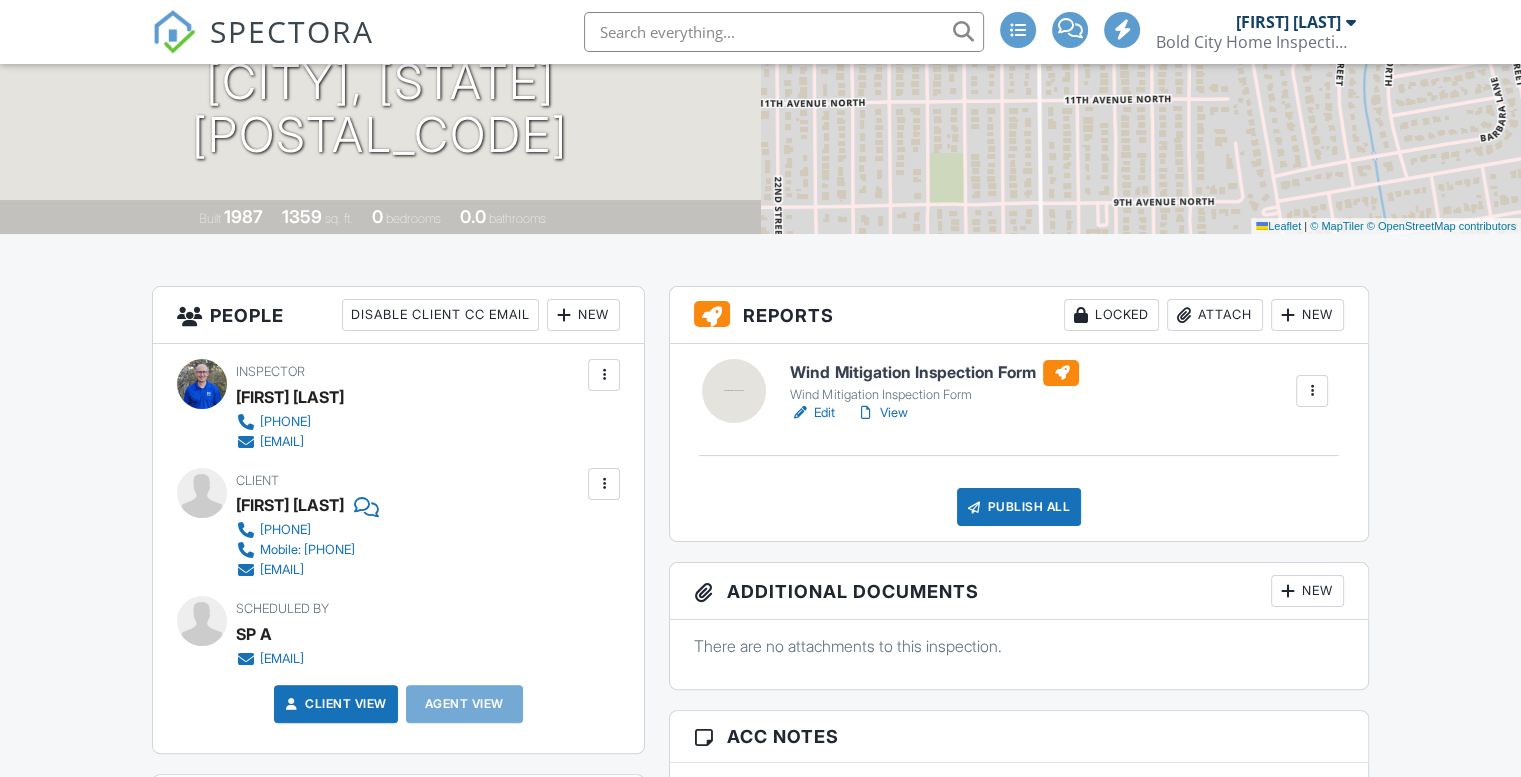 scroll, scrollTop: 600, scrollLeft: 0, axis: vertical 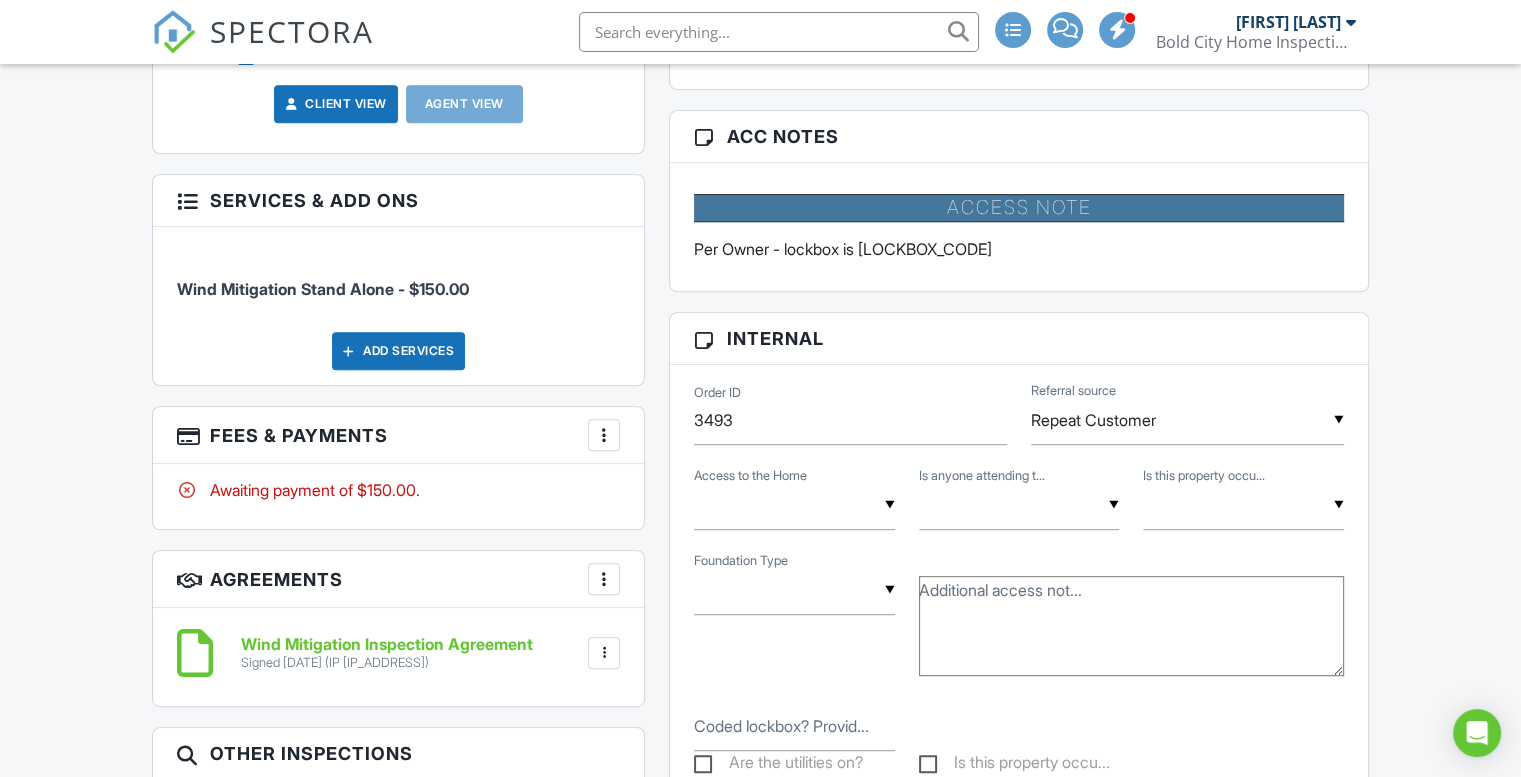 click at bounding box center [604, 435] 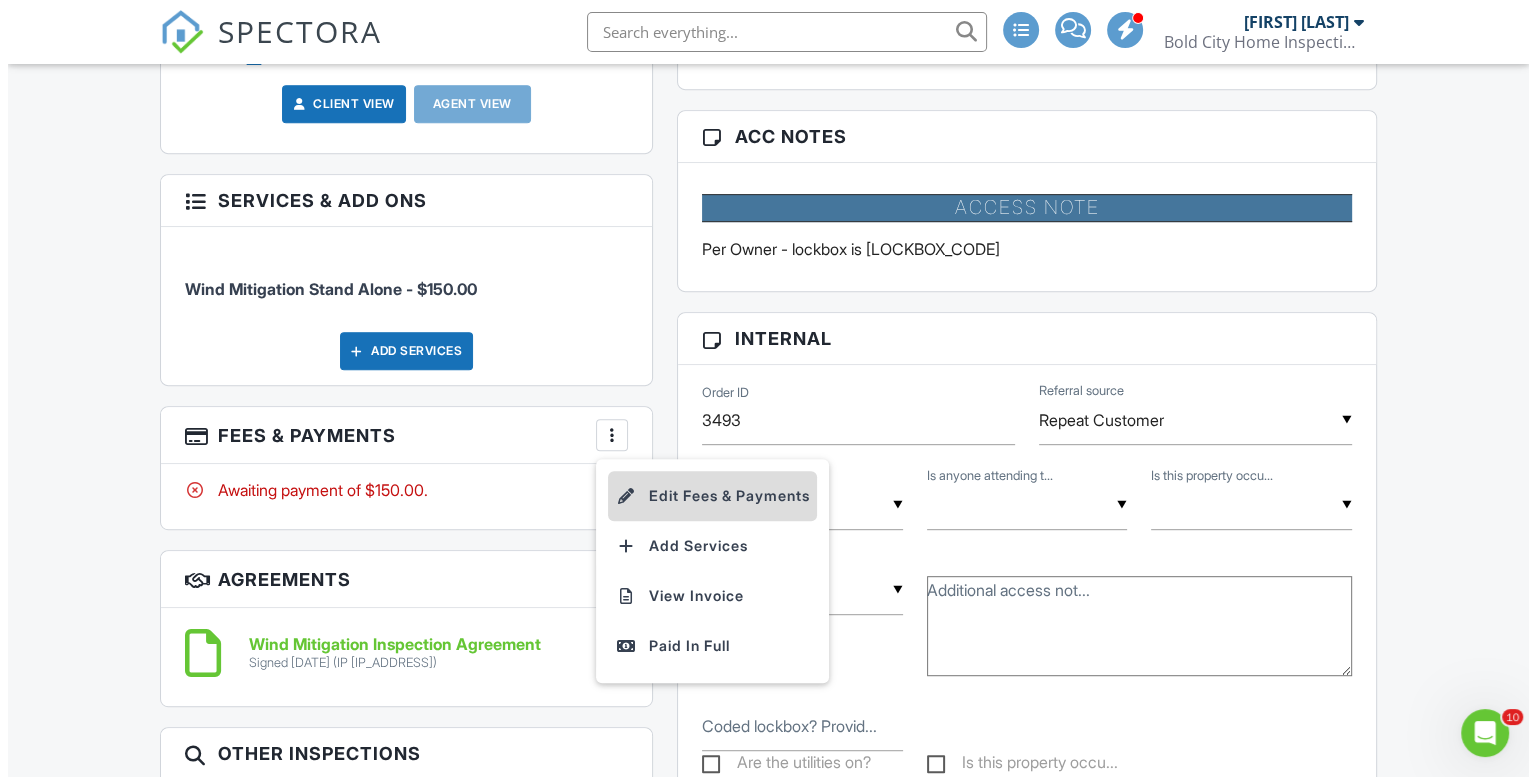 scroll, scrollTop: 0, scrollLeft: 0, axis: both 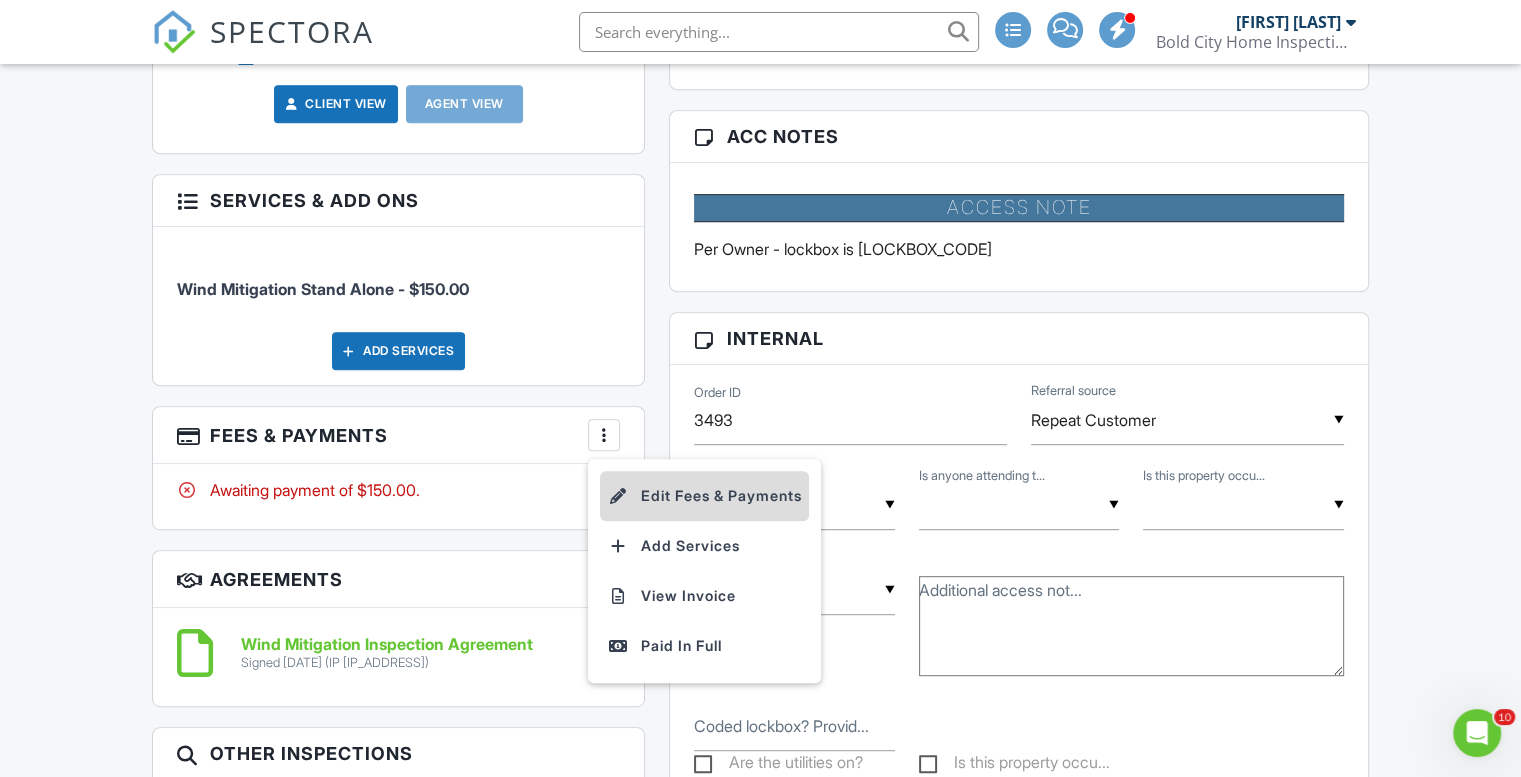 click on "Edit Fees & Payments" at bounding box center [704, 496] 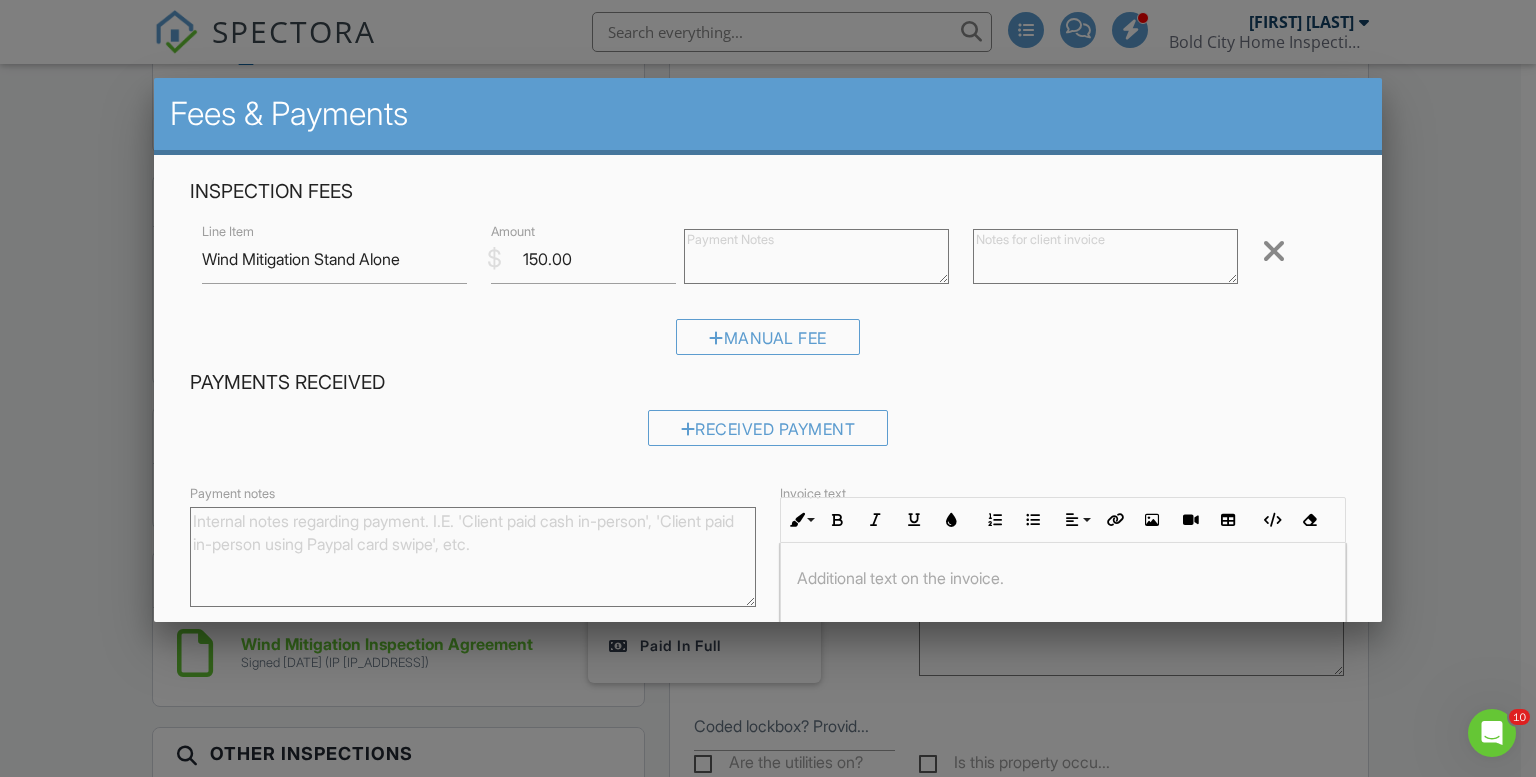 click on "Payments Received
Received Payment" at bounding box center [768, 415] 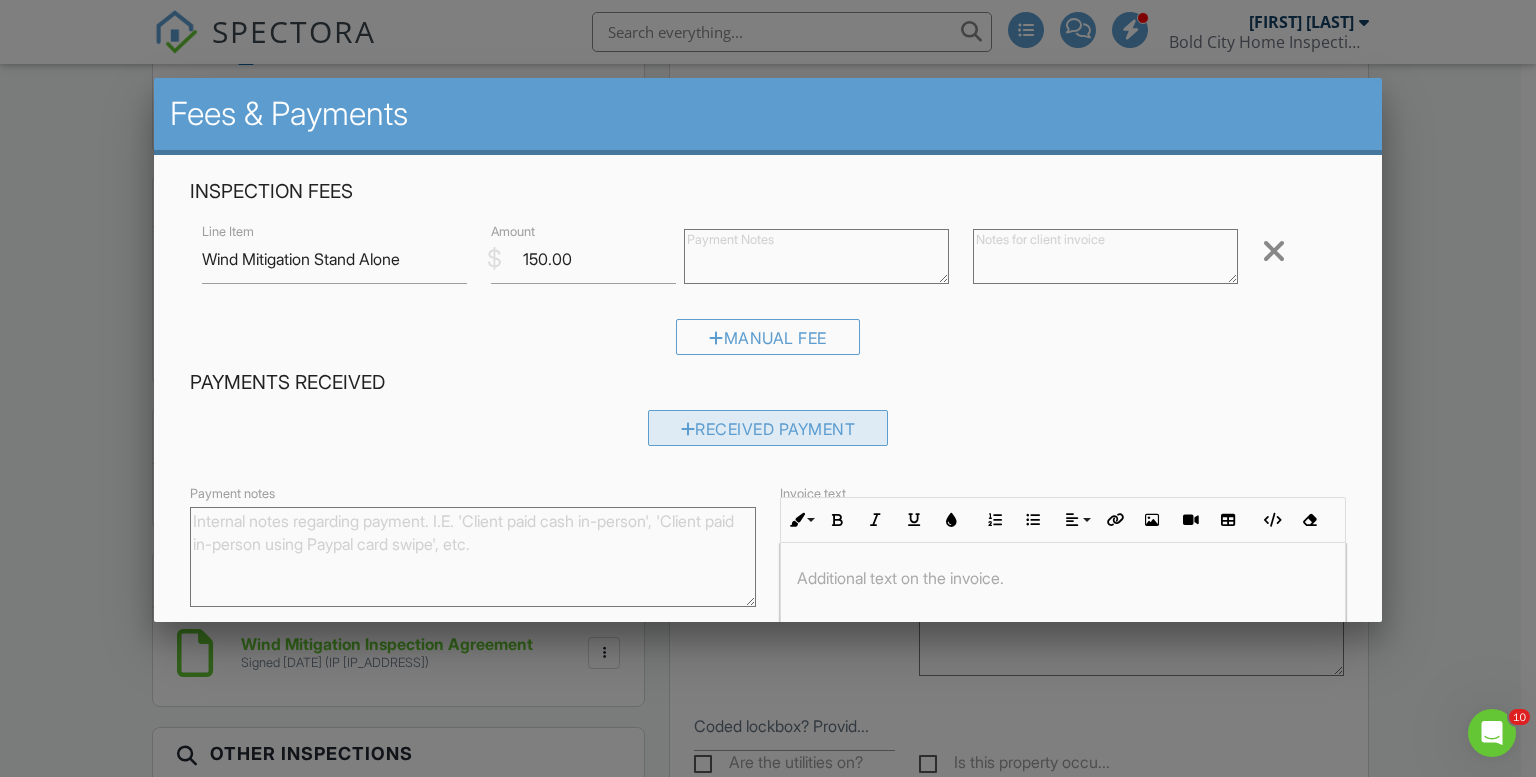 click on "Received Payment" at bounding box center [768, 428] 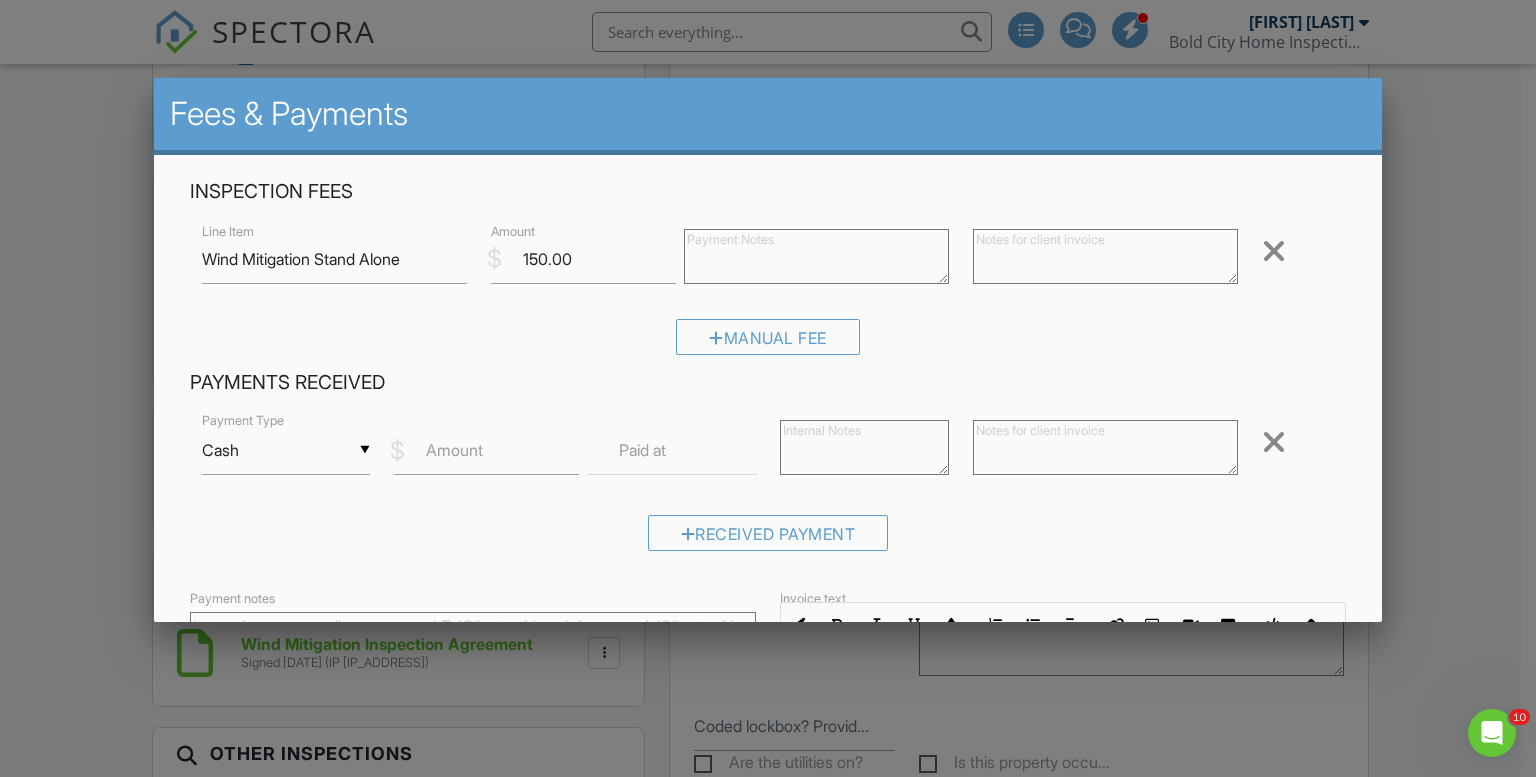click on "▼ Cash Cash Check On-Site Card Other Cash
Check
On-Site Card
Other" at bounding box center [286, 450] 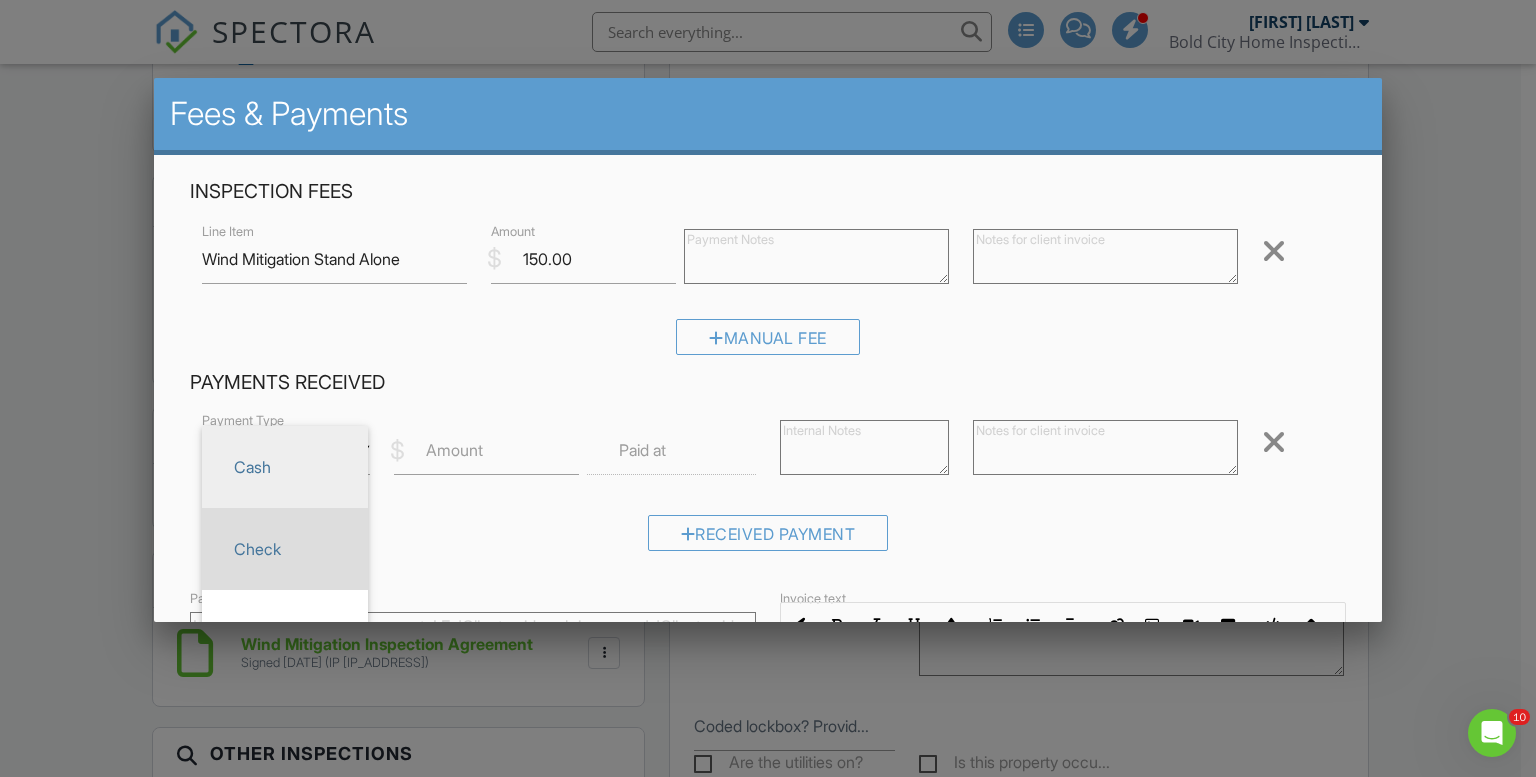 click on "Check" at bounding box center (285, 549) 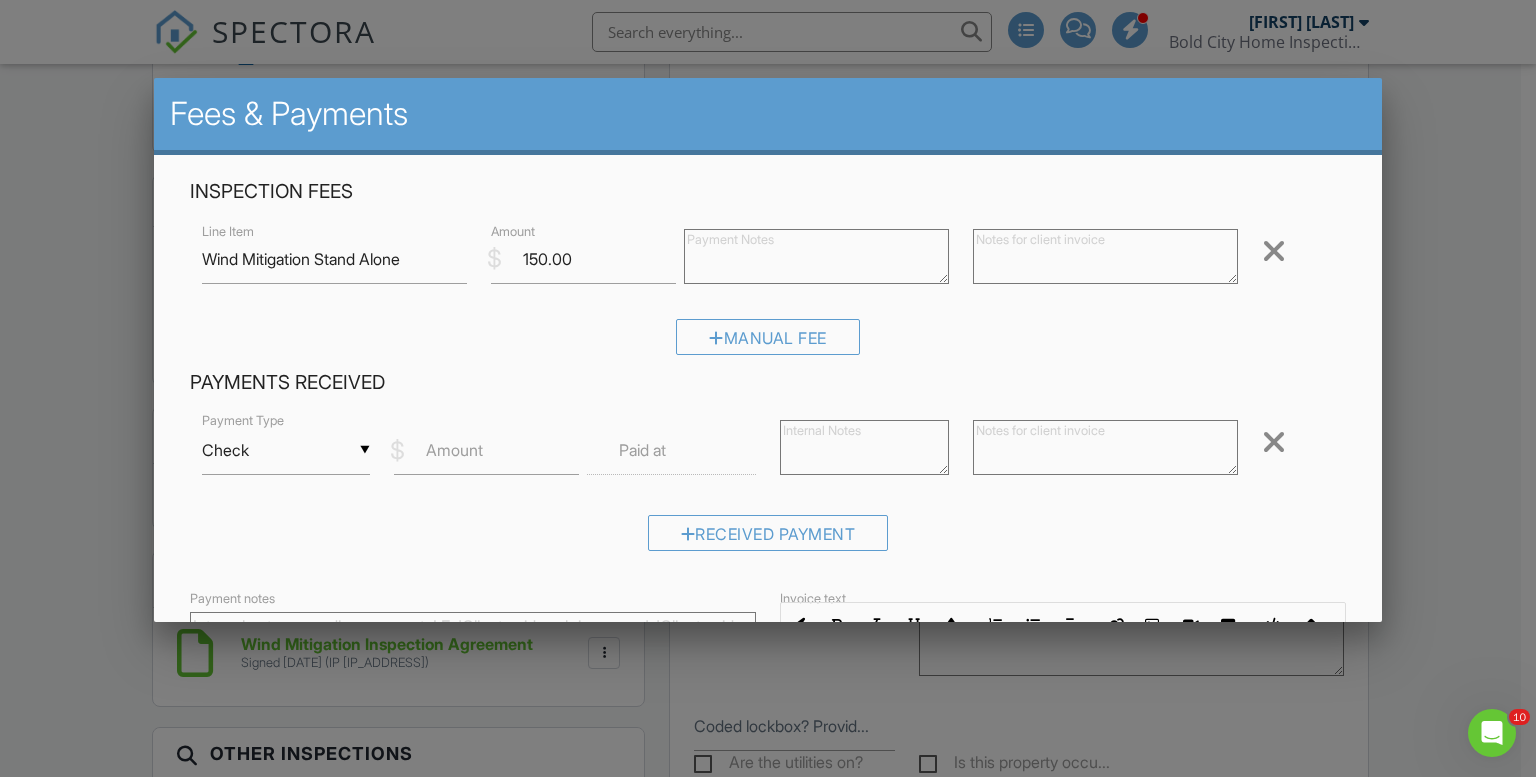 click on "Amount" at bounding box center [454, 450] 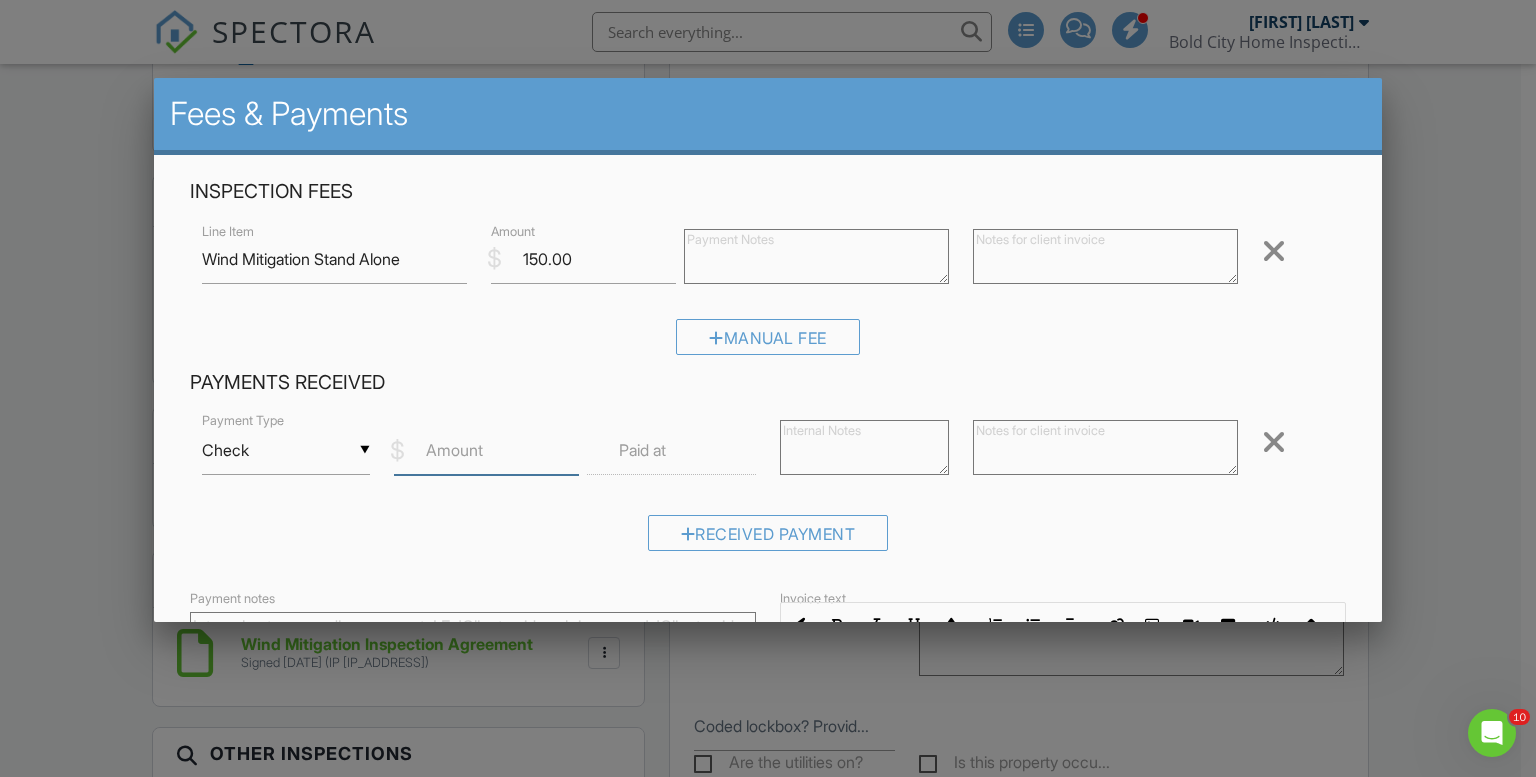 click on "Amount" at bounding box center (486, 450) 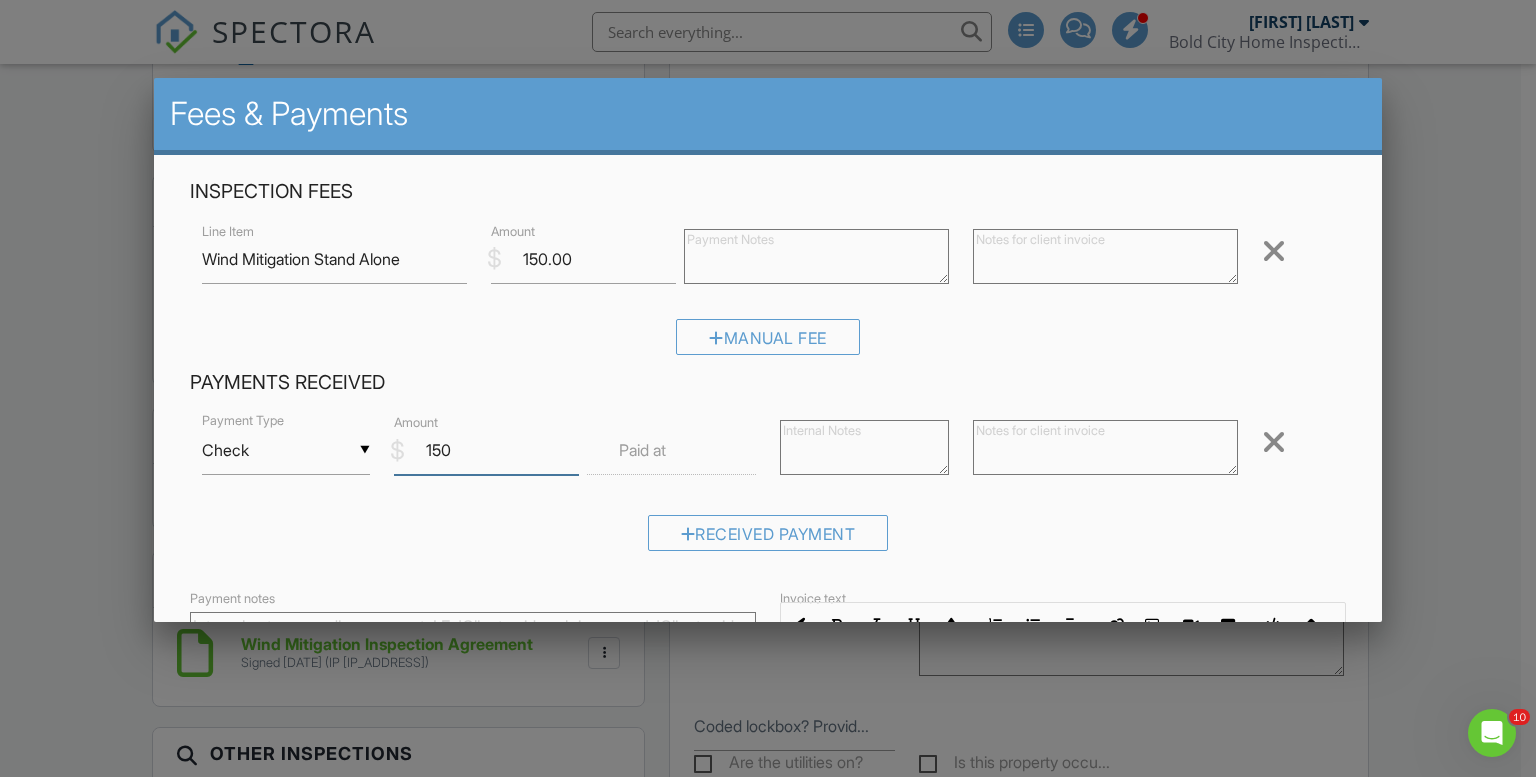 type on "150" 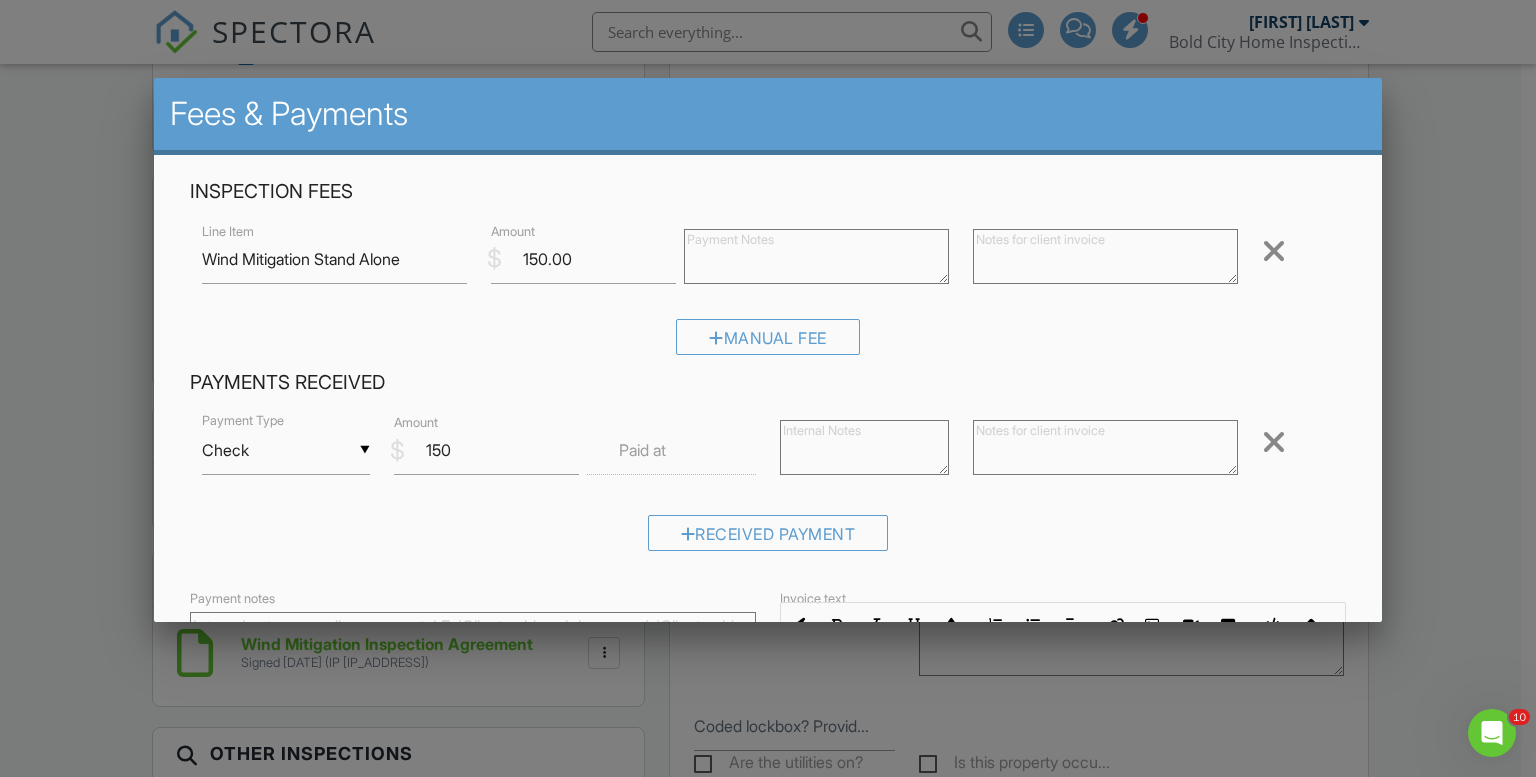 click on "Received Payment" at bounding box center [768, 540] 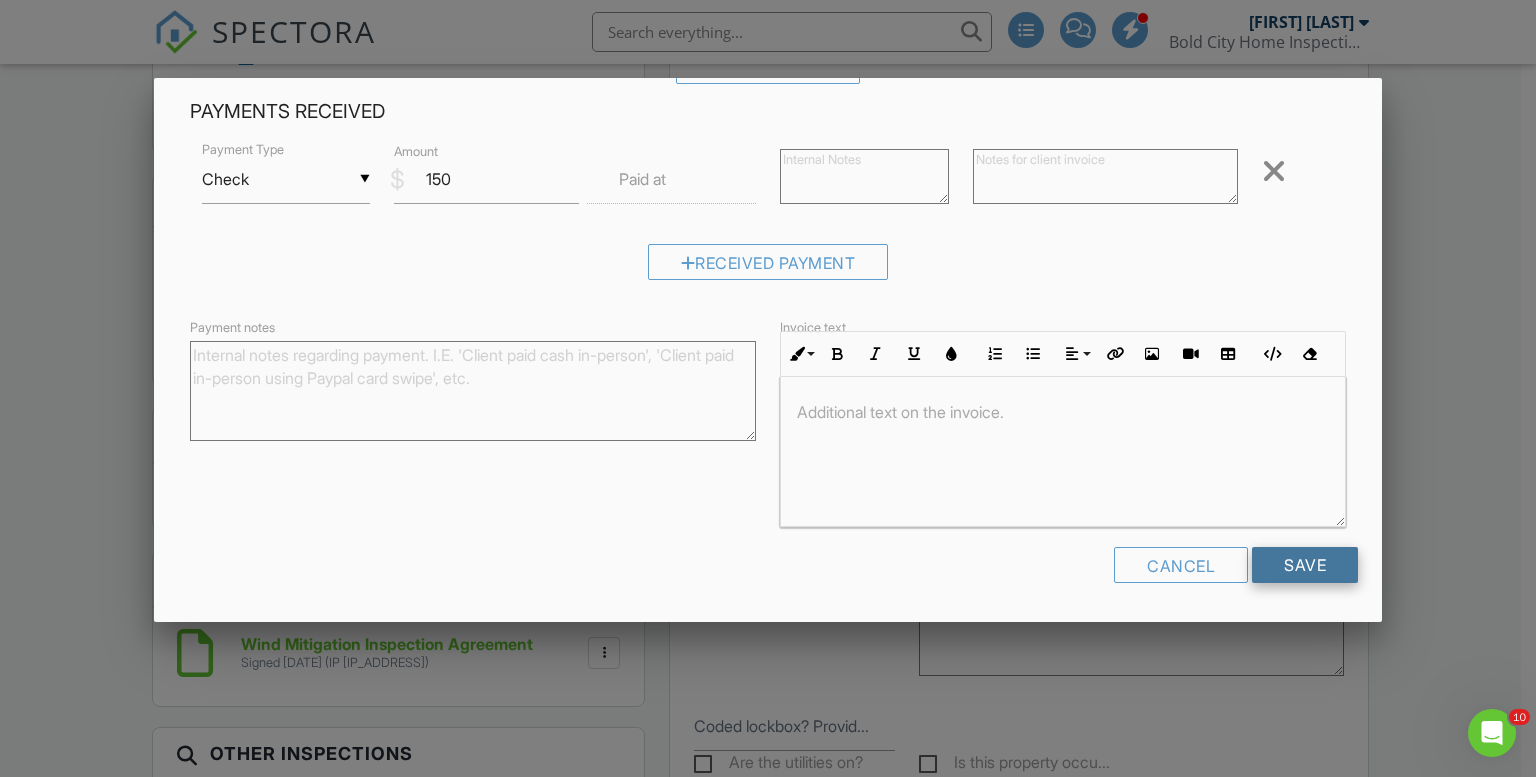 click on "Save" at bounding box center (1305, 565) 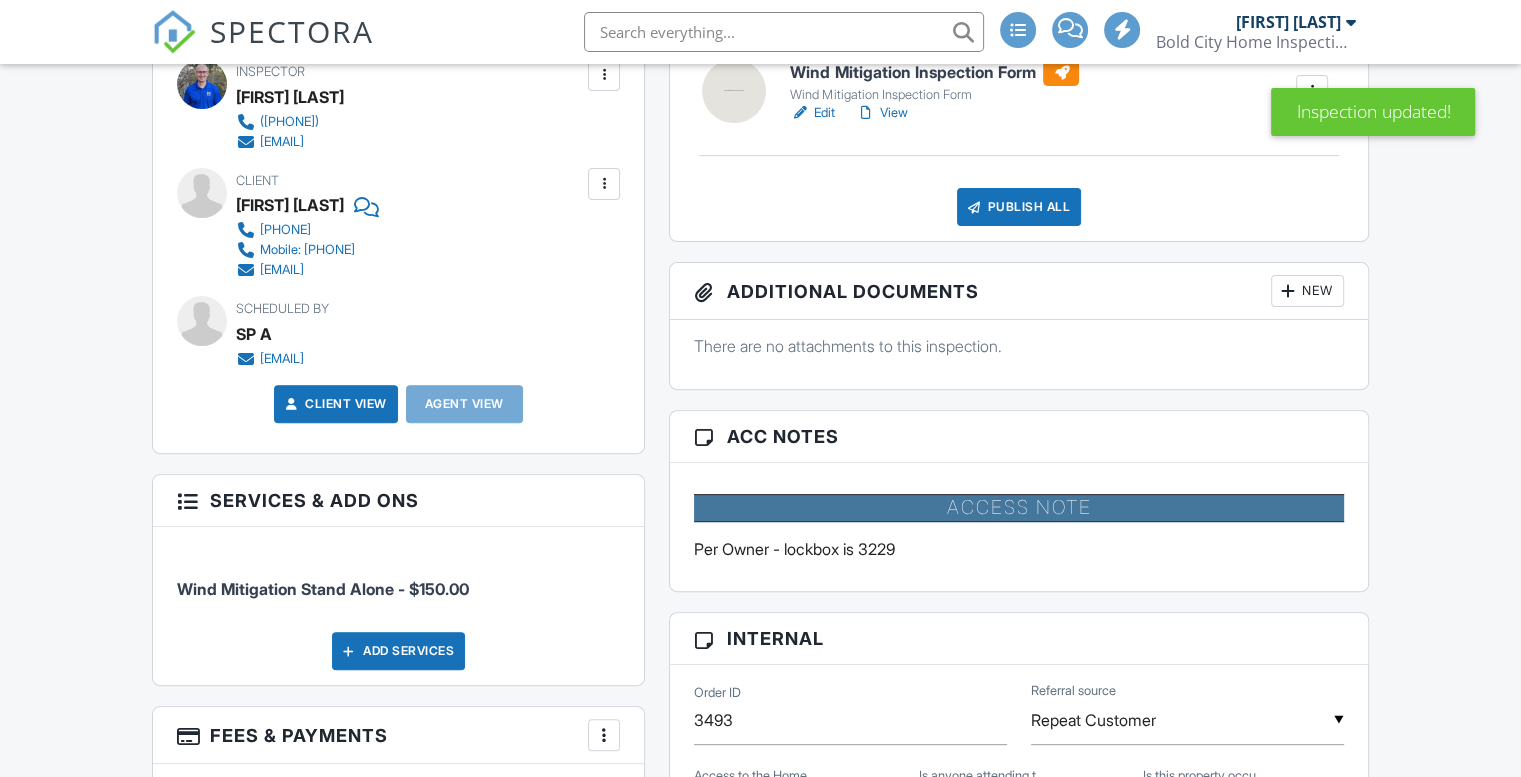 scroll, scrollTop: 300, scrollLeft: 0, axis: vertical 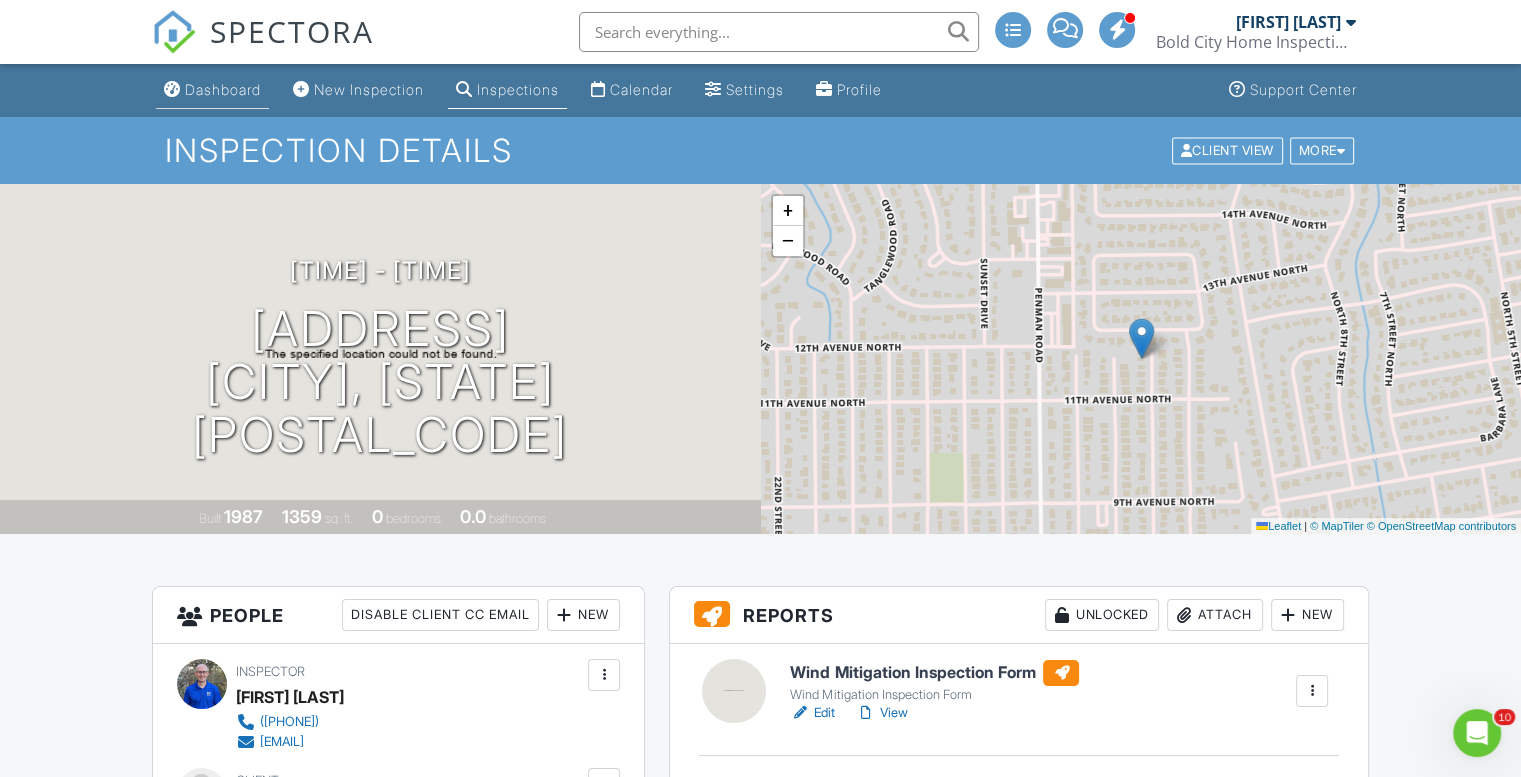 click on "Dashboard" at bounding box center [223, 89] 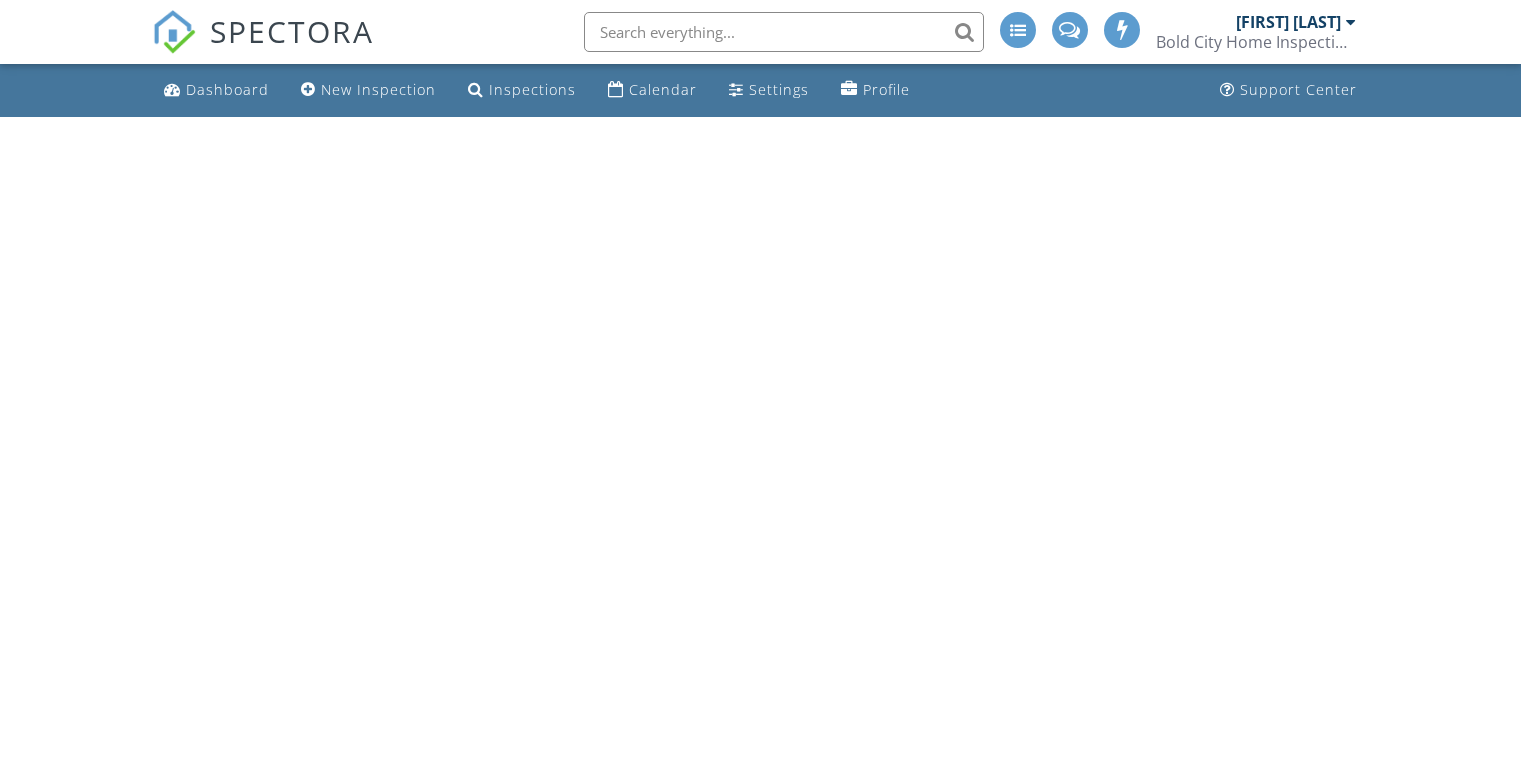 scroll, scrollTop: 0, scrollLeft: 0, axis: both 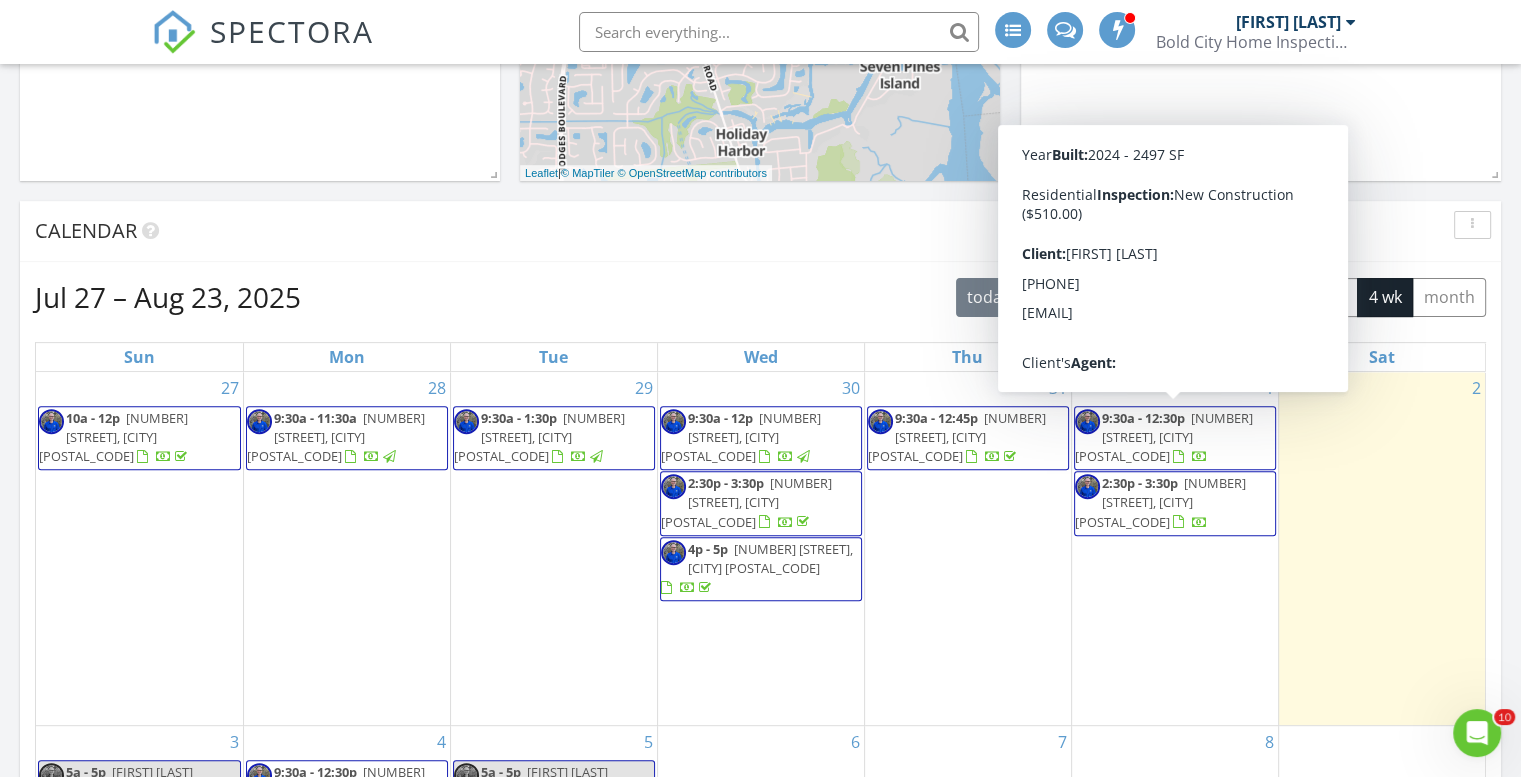 click on "9:30a - 12:30p
14240 Lons Pl, Jacksonville 32226" at bounding box center (1164, 437) 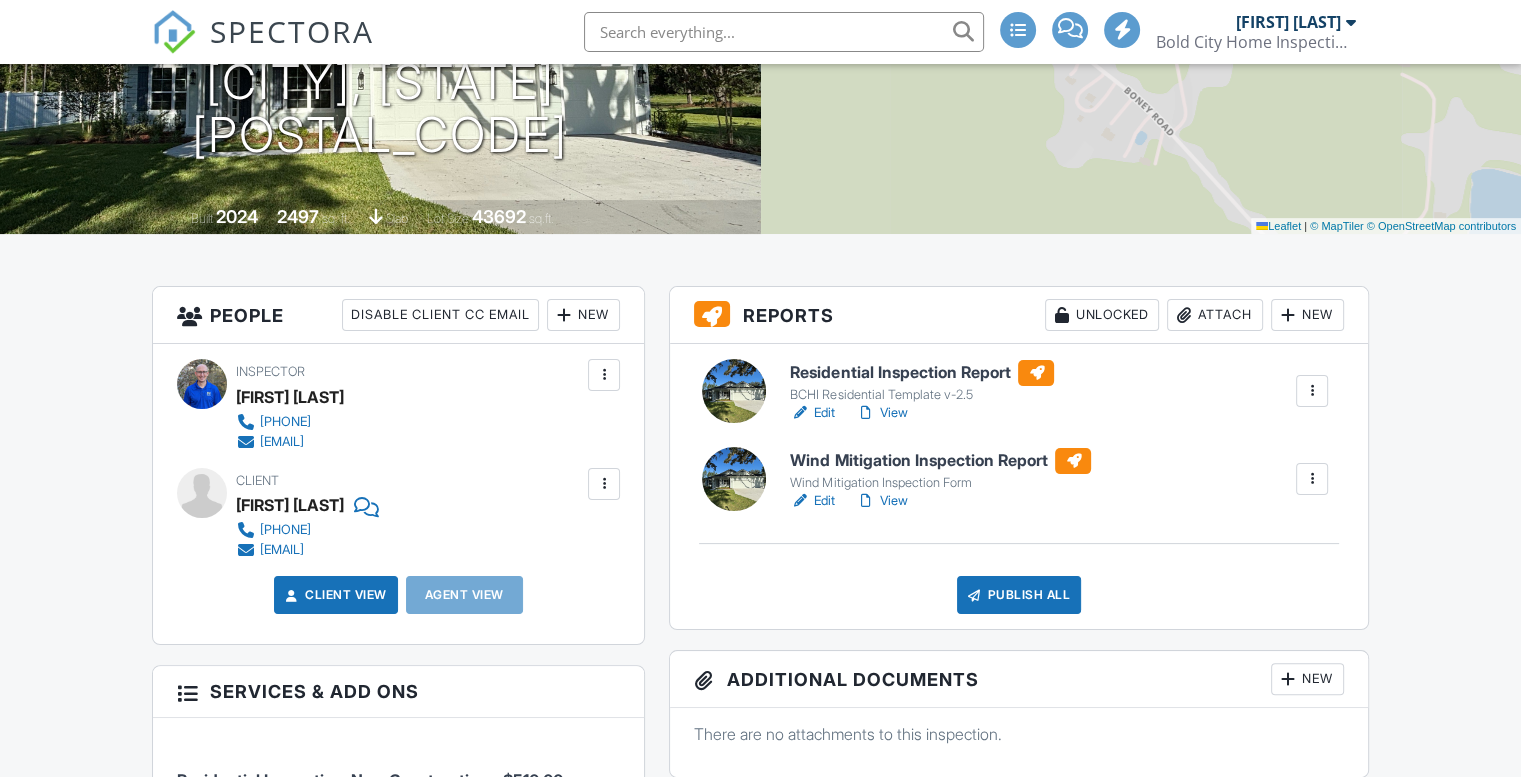scroll, scrollTop: 300, scrollLeft: 0, axis: vertical 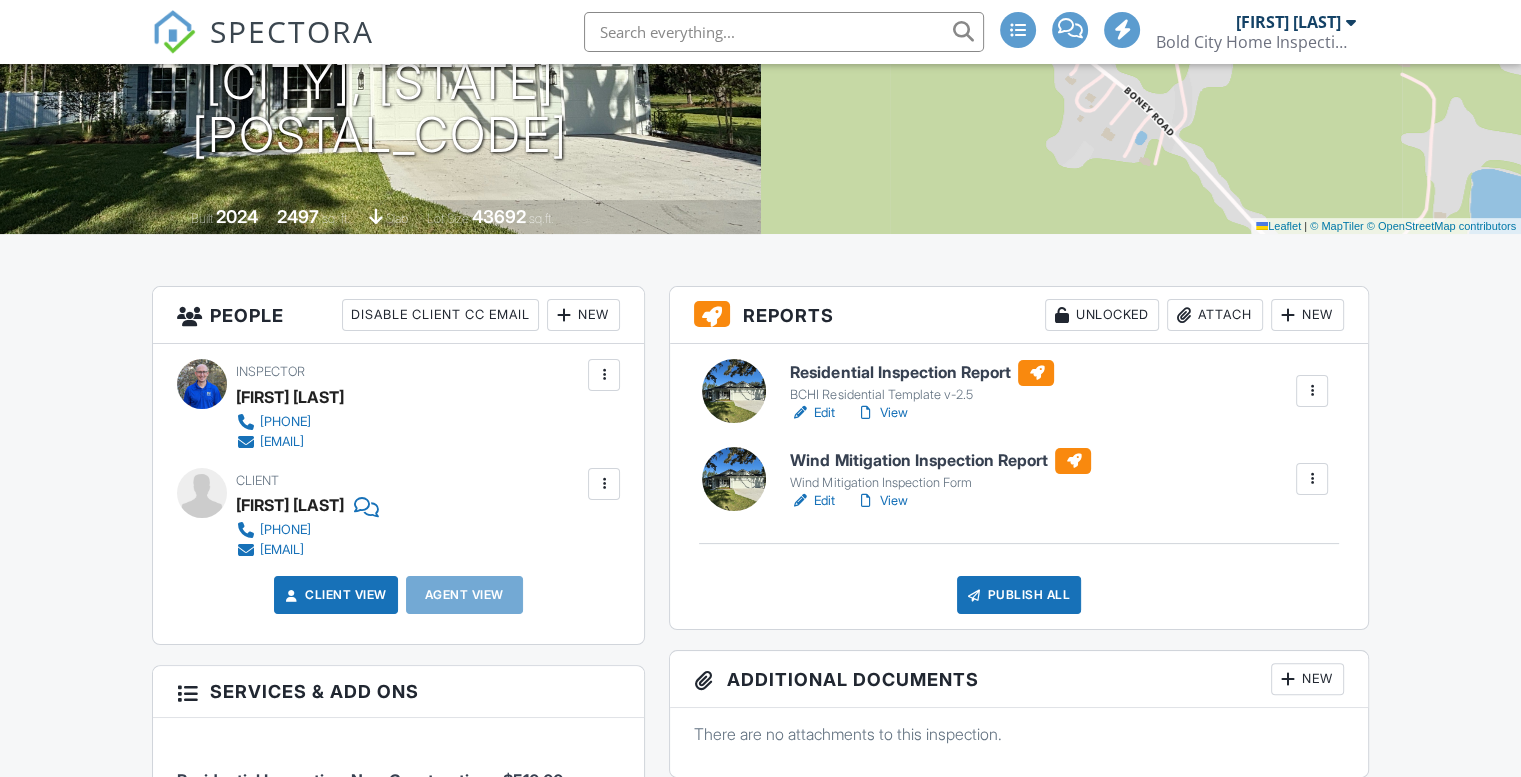 click on "Edit" at bounding box center [812, 501] 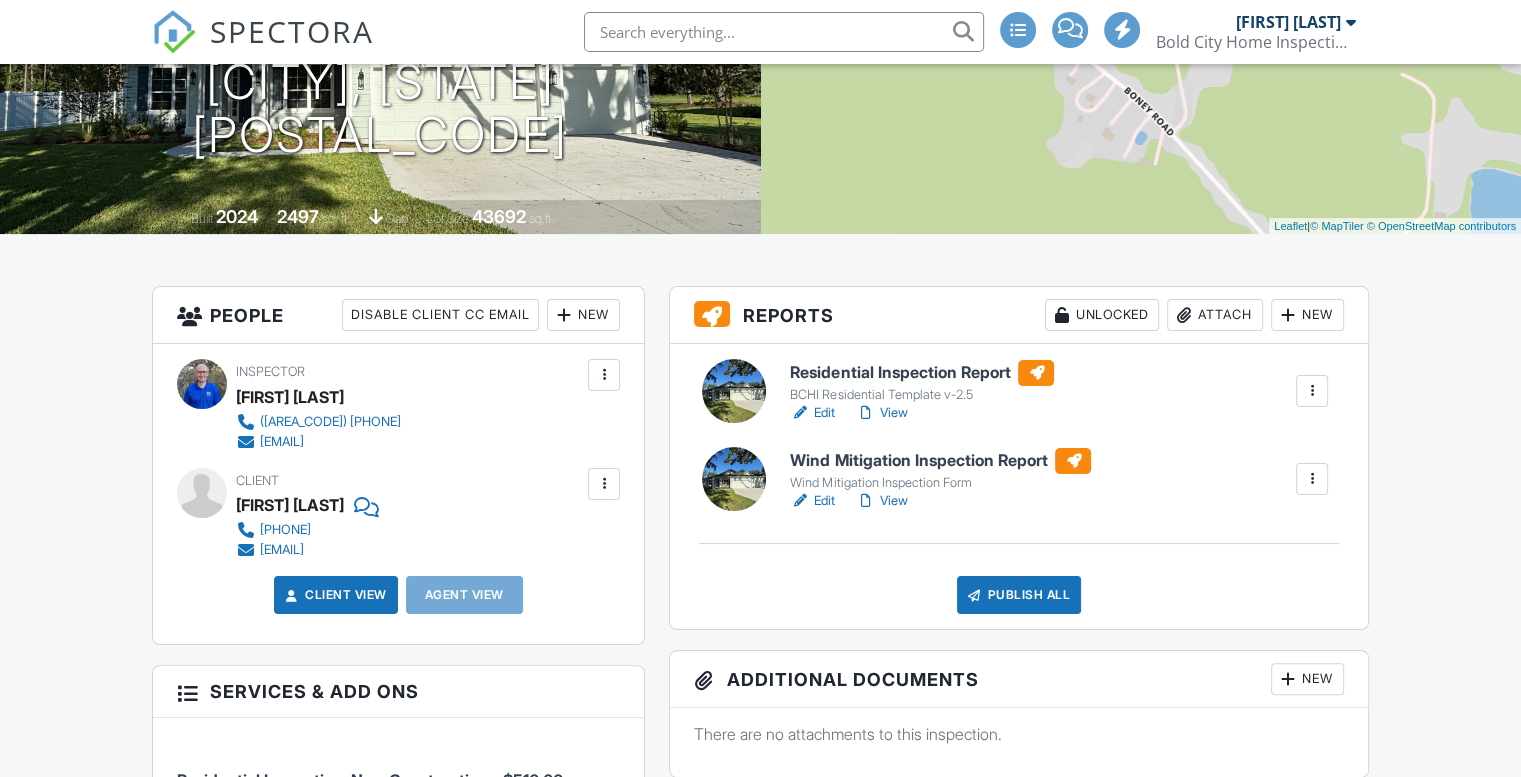 scroll, scrollTop: 300, scrollLeft: 0, axis: vertical 